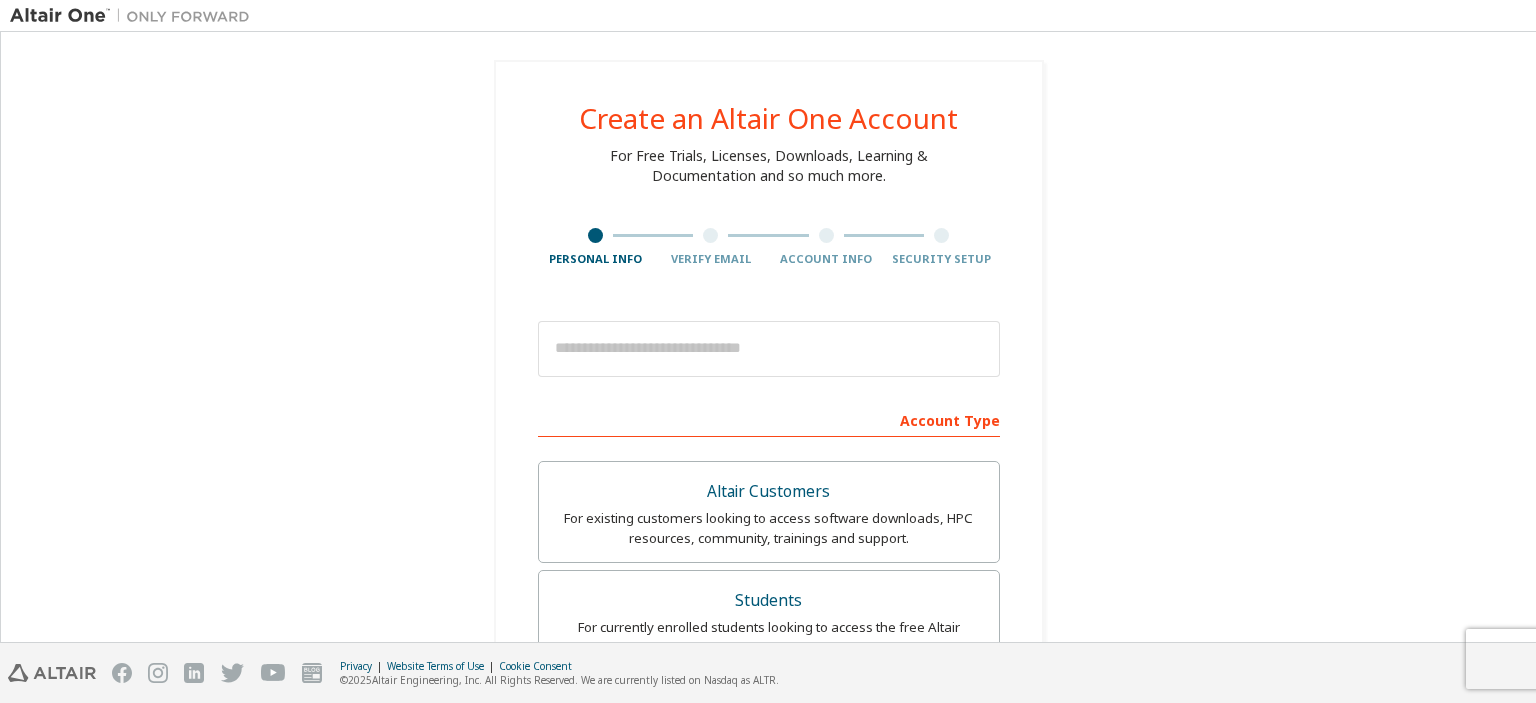 scroll, scrollTop: 0, scrollLeft: 0, axis: both 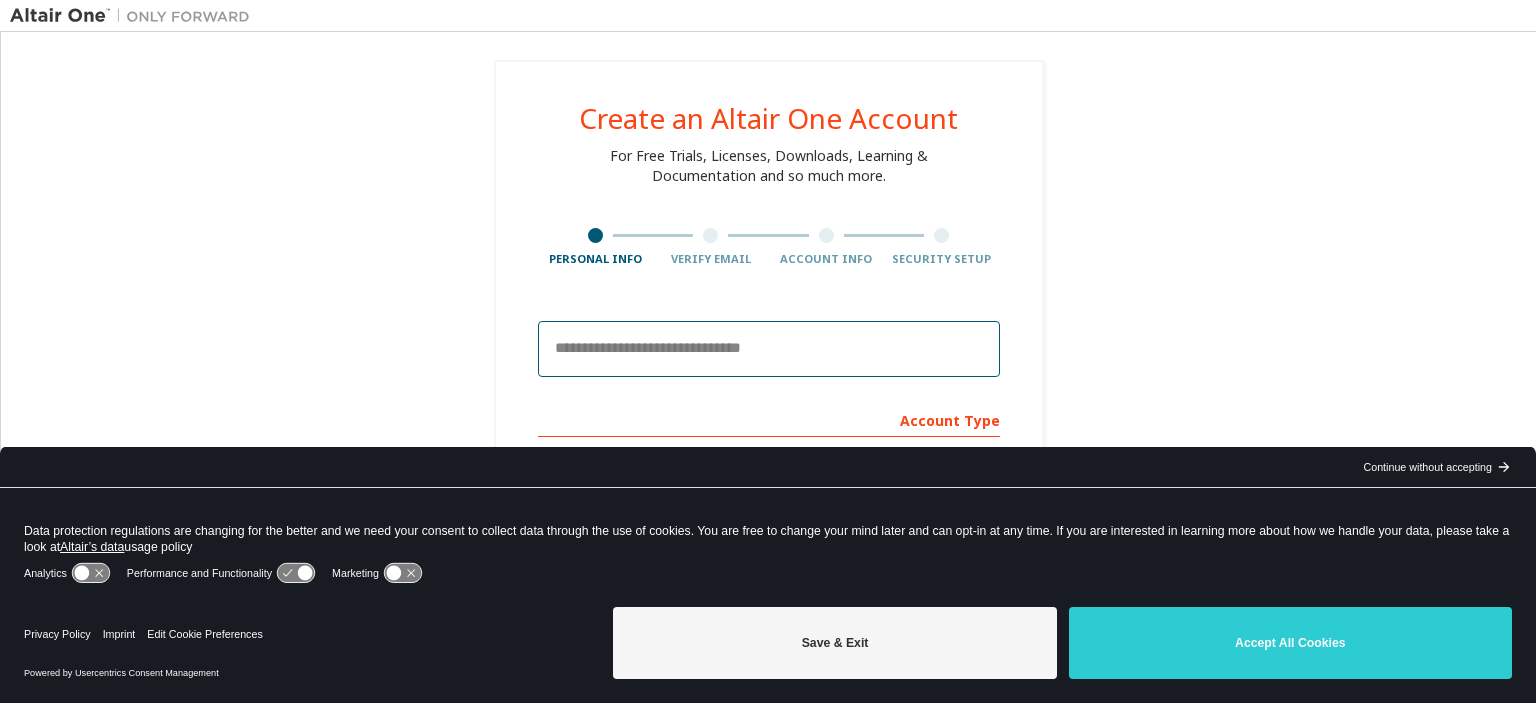 click at bounding box center (769, 349) 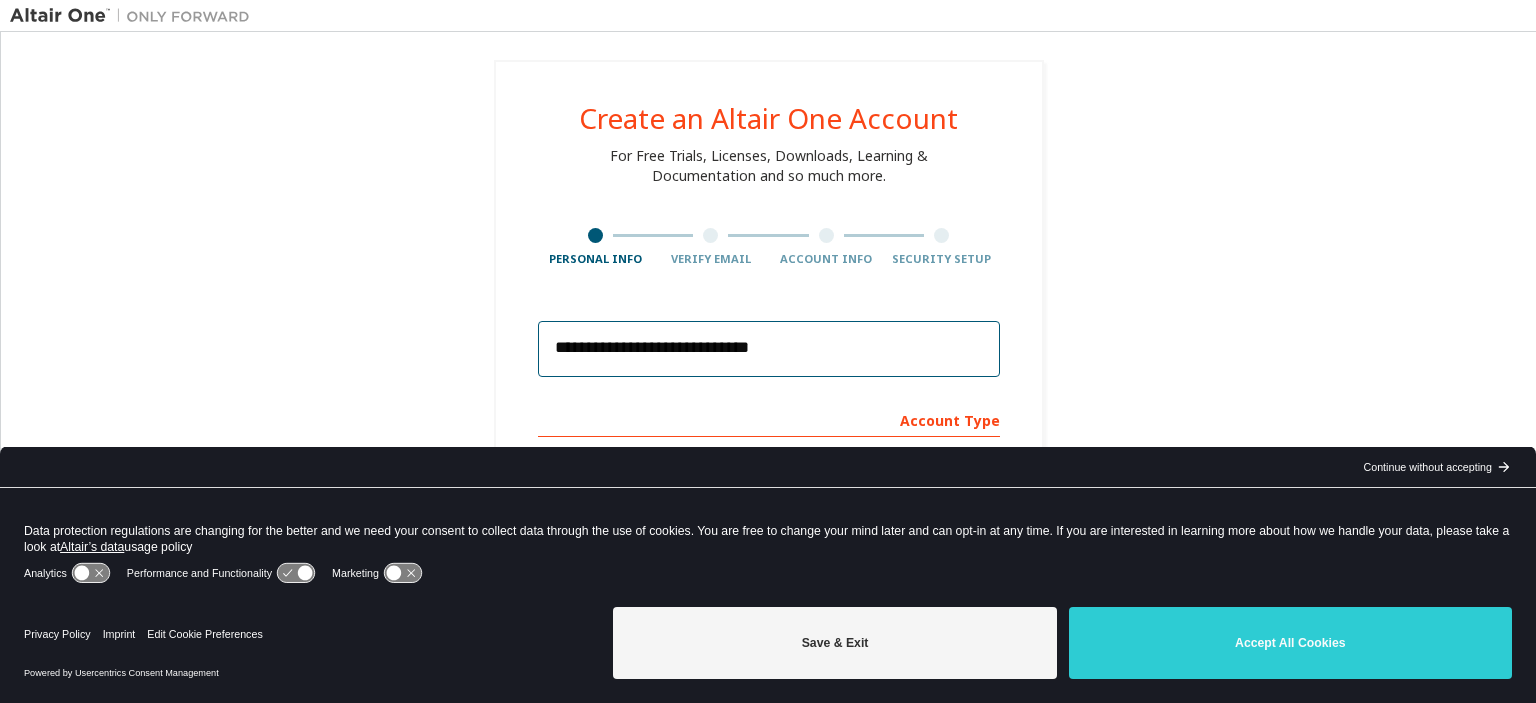 type on "**********" 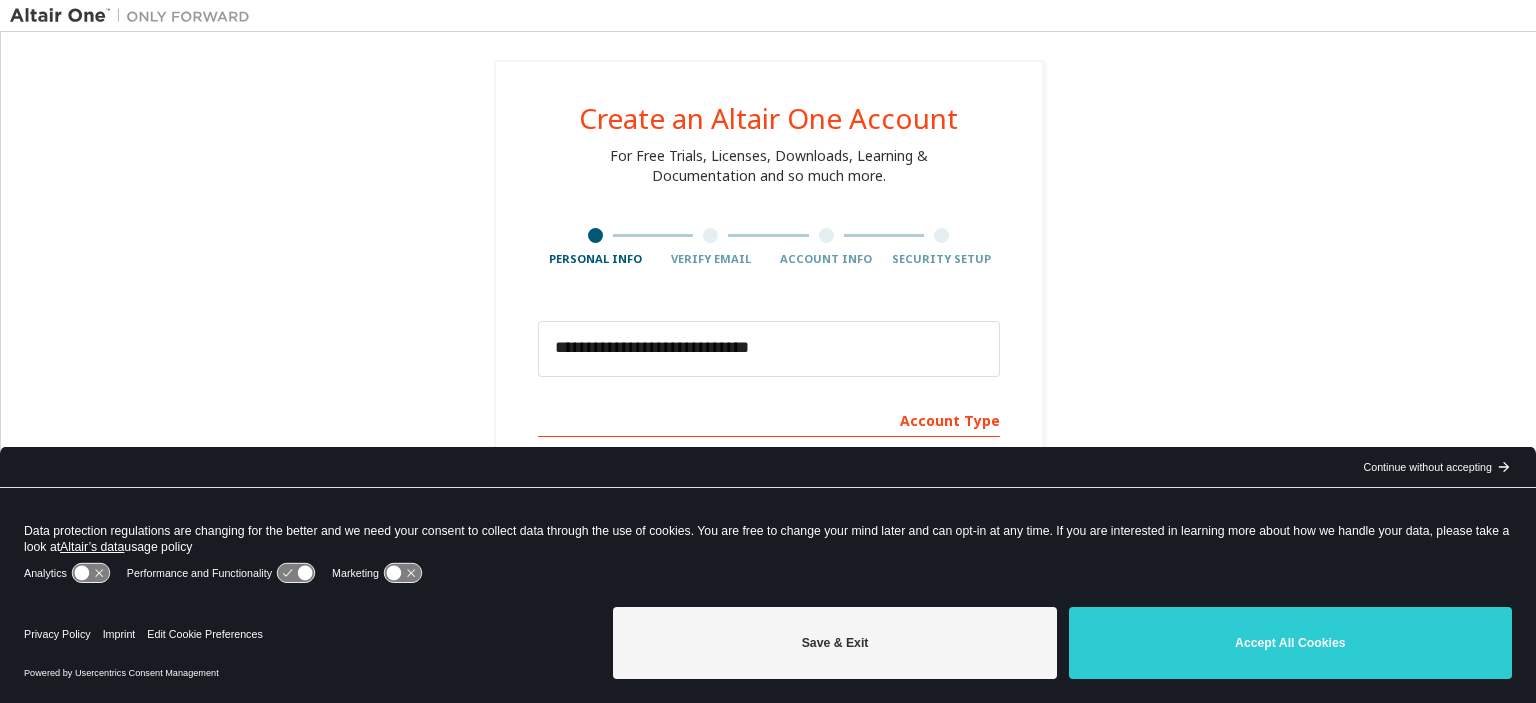 type on "******" 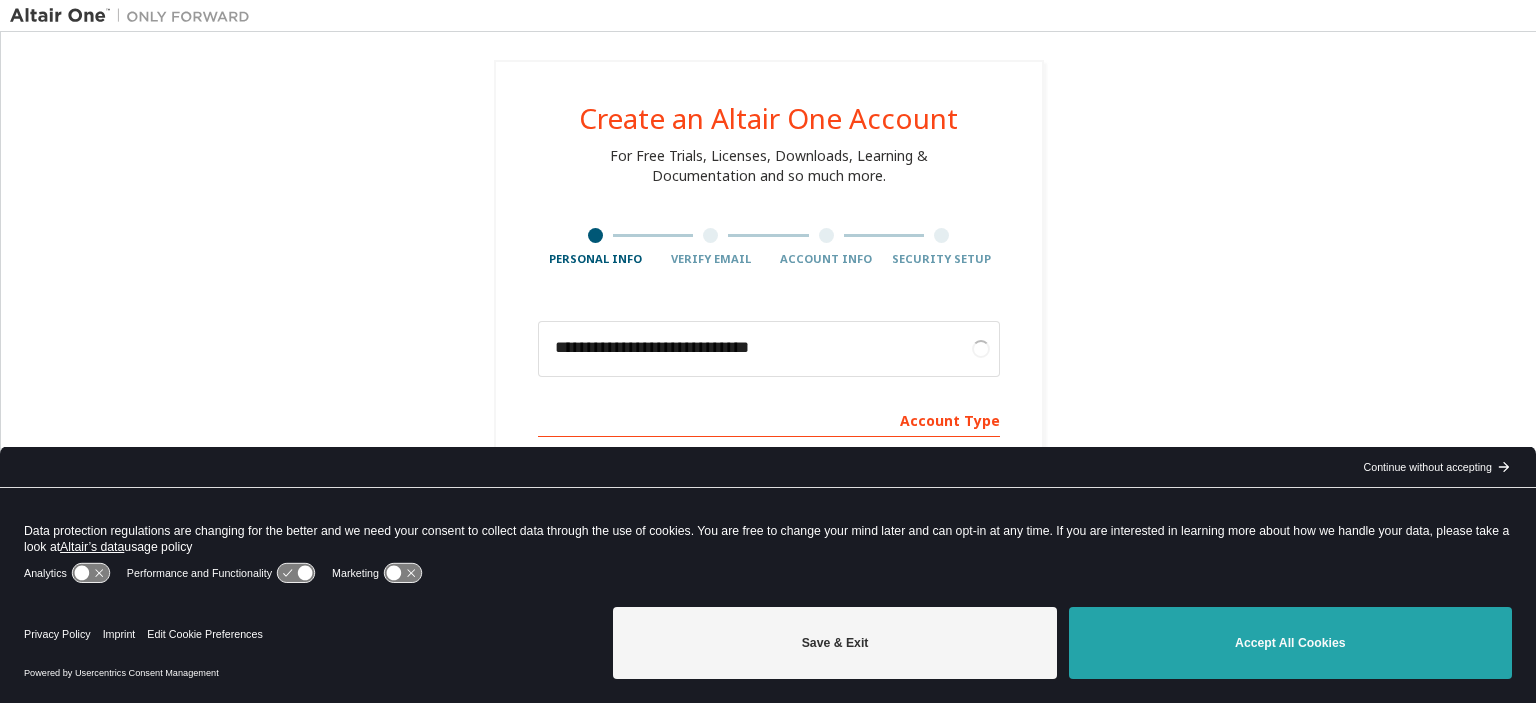 click on "Accept All Cookies" at bounding box center (1290, 643) 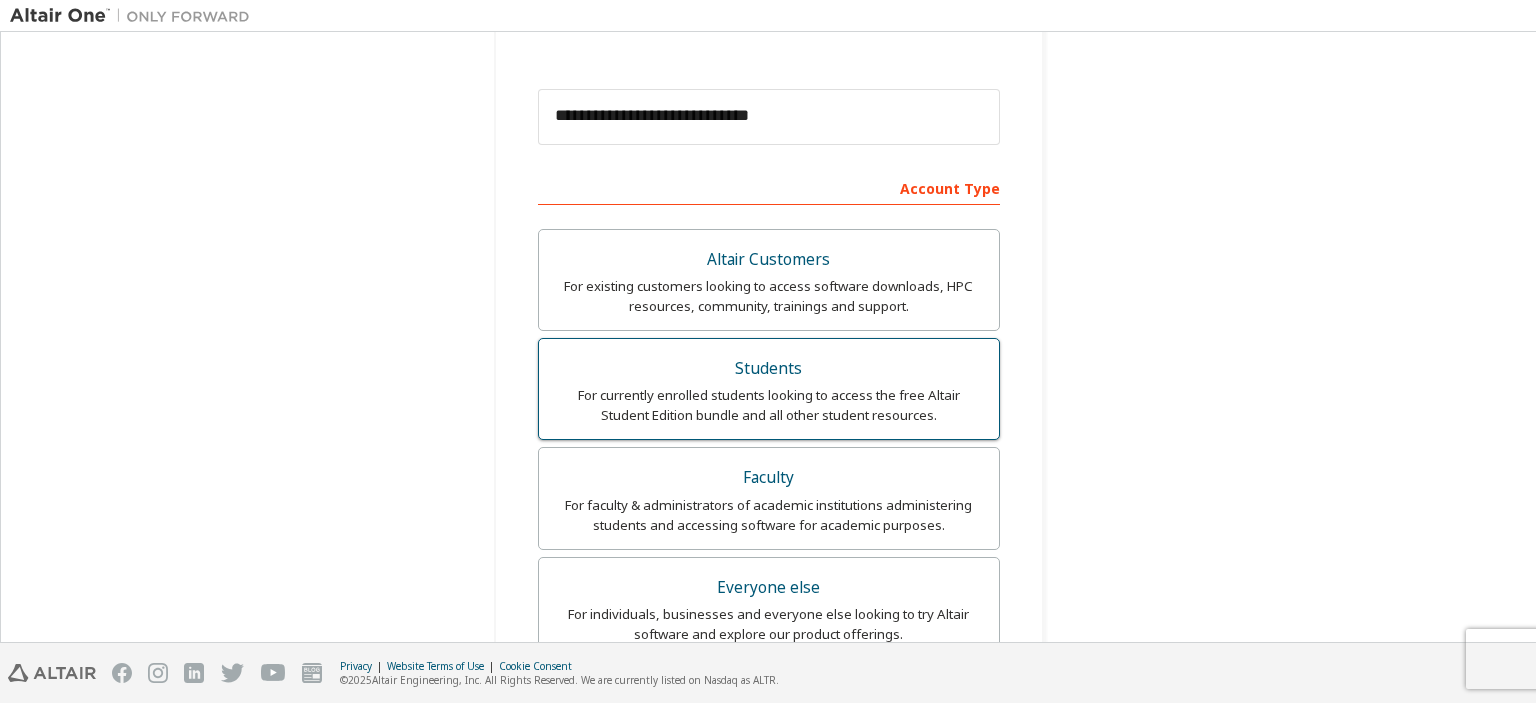 scroll, scrollTop: 100, scrollLeft: 0, axis: vertical 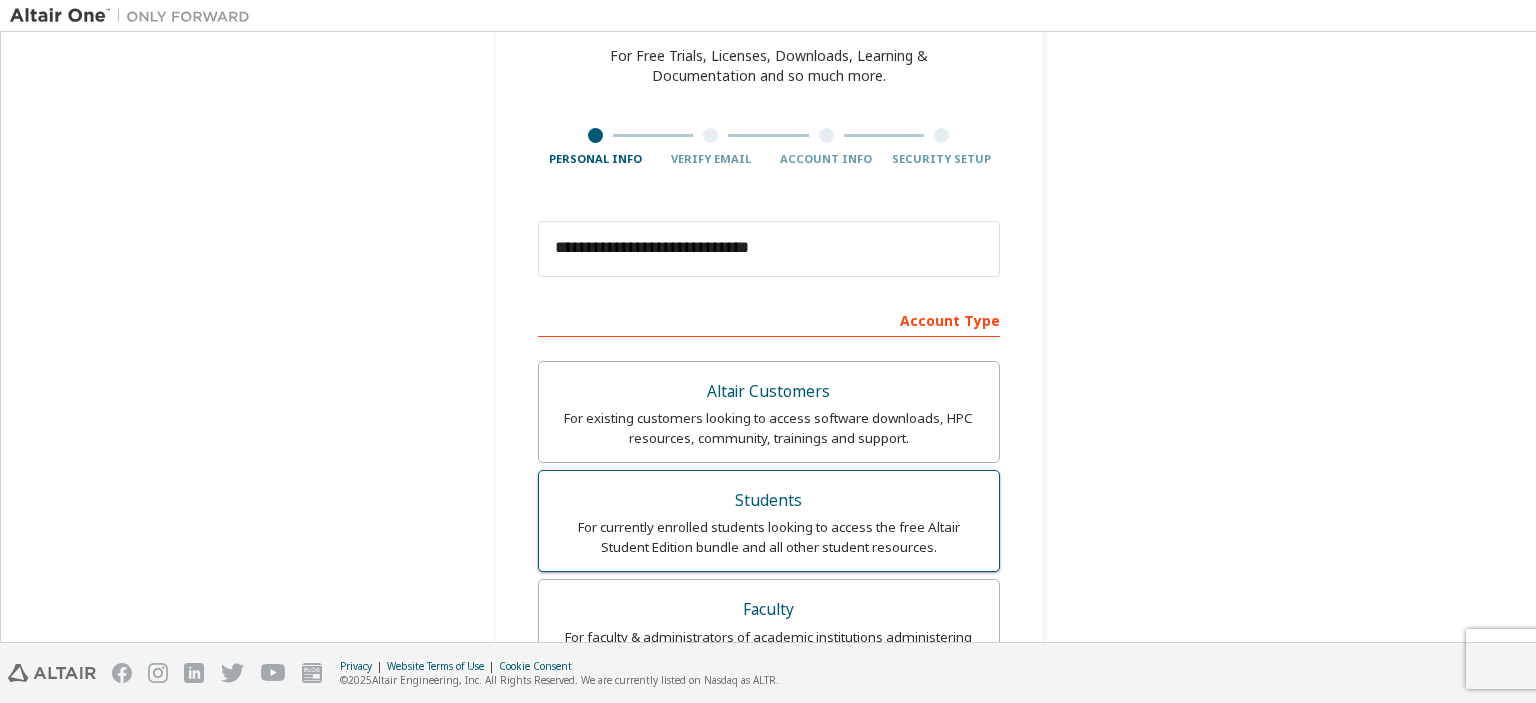 click on "For currently enrolled students looking to access the free Altair Student Edition bundle and all other student resources." at bounding box center (769, 537) 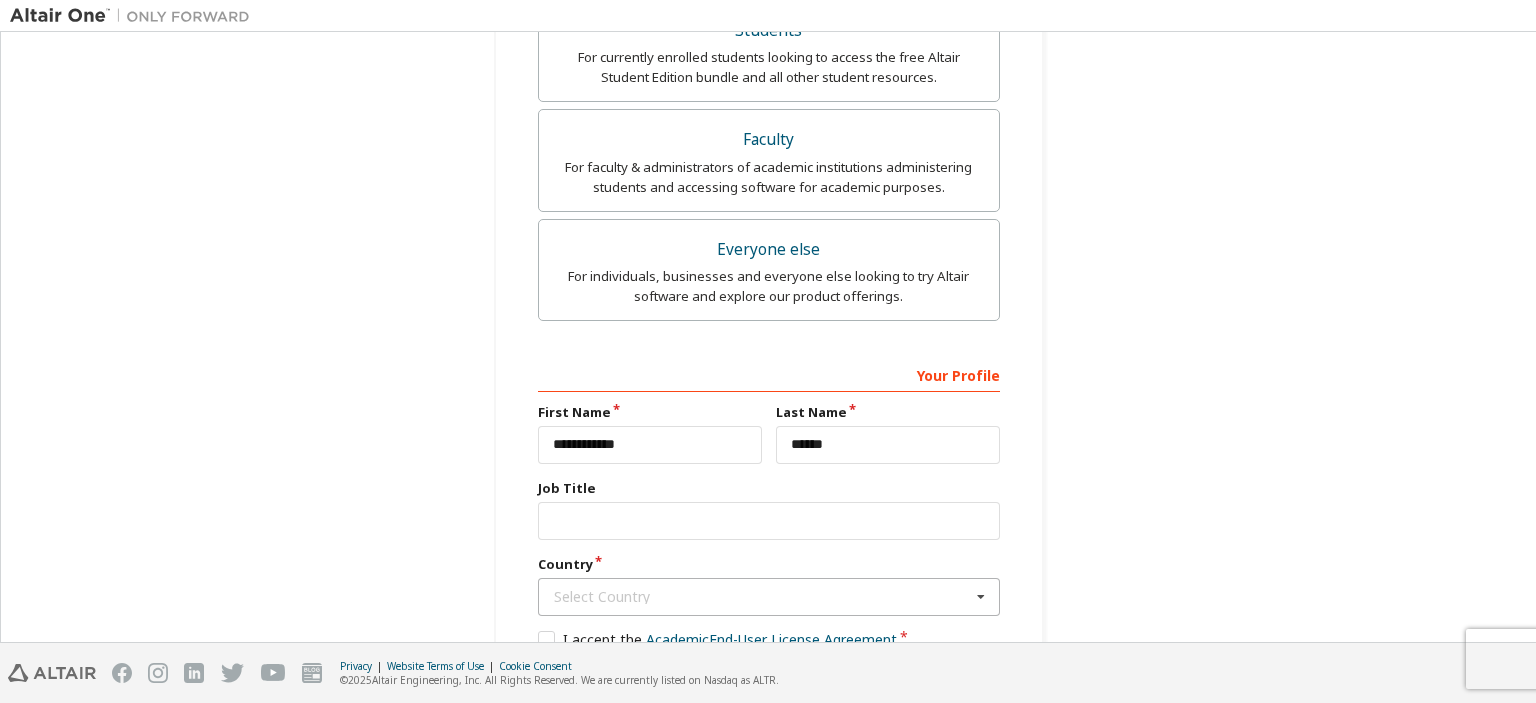 scroll, scrollTop: 695, scrollLeft: 0, axis: vertical 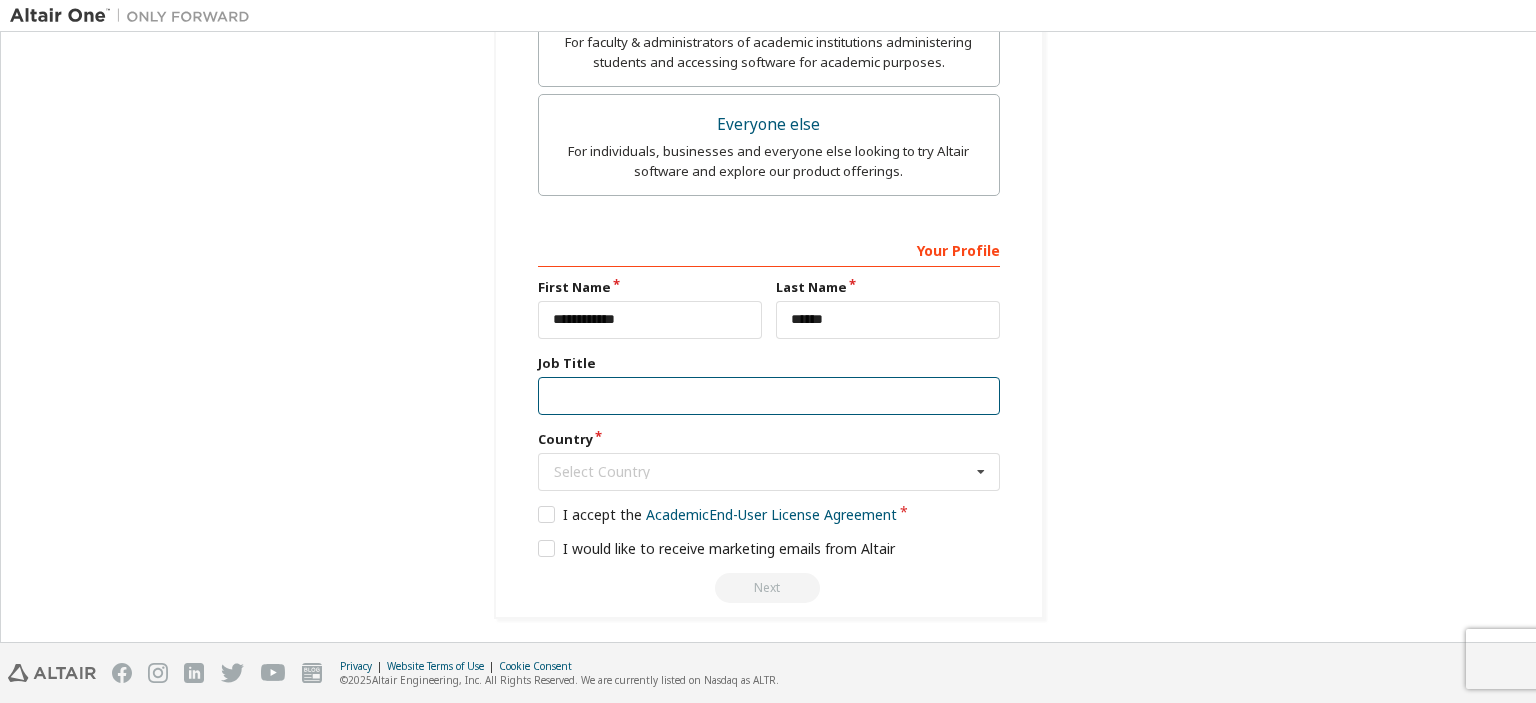 click at bounding box center [769, 396] 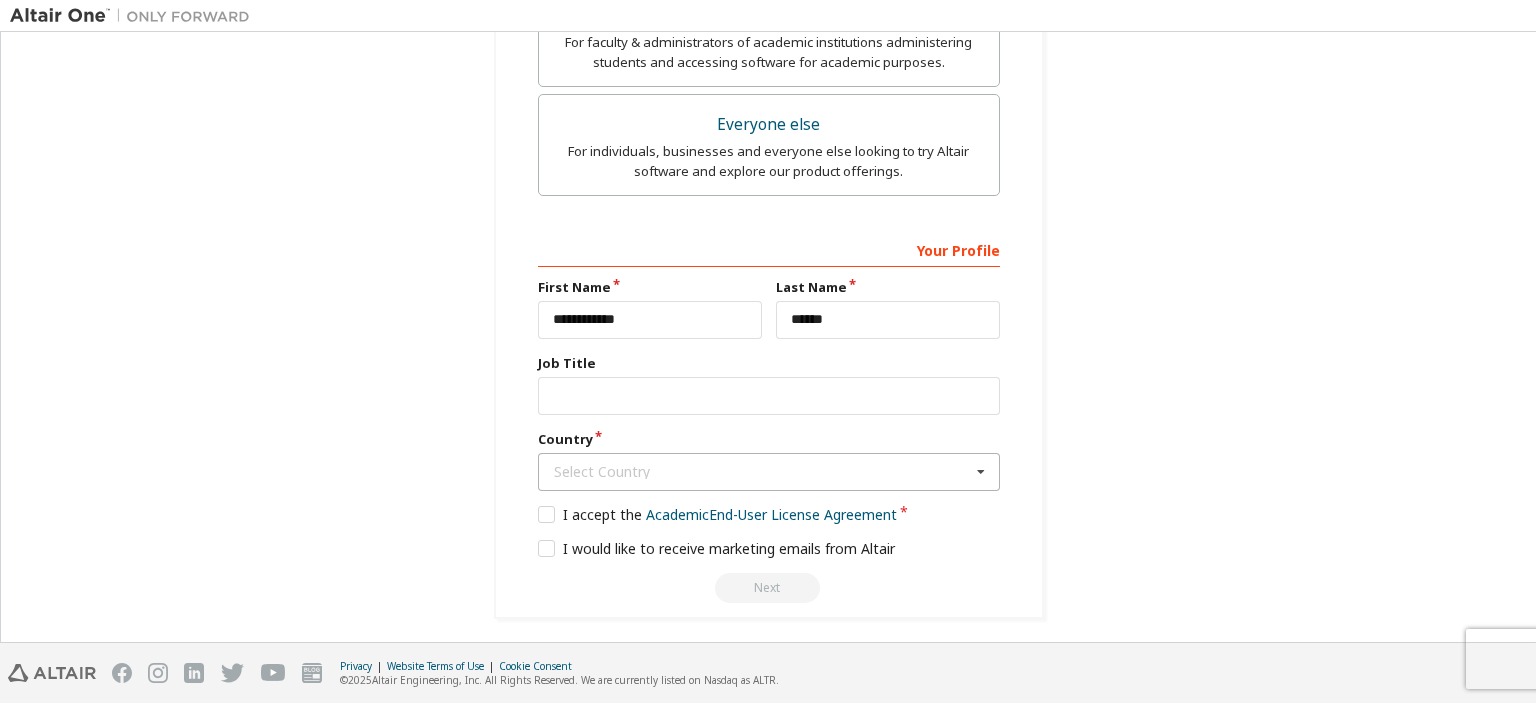click on "Select Country" at bounding box center (762, 472) 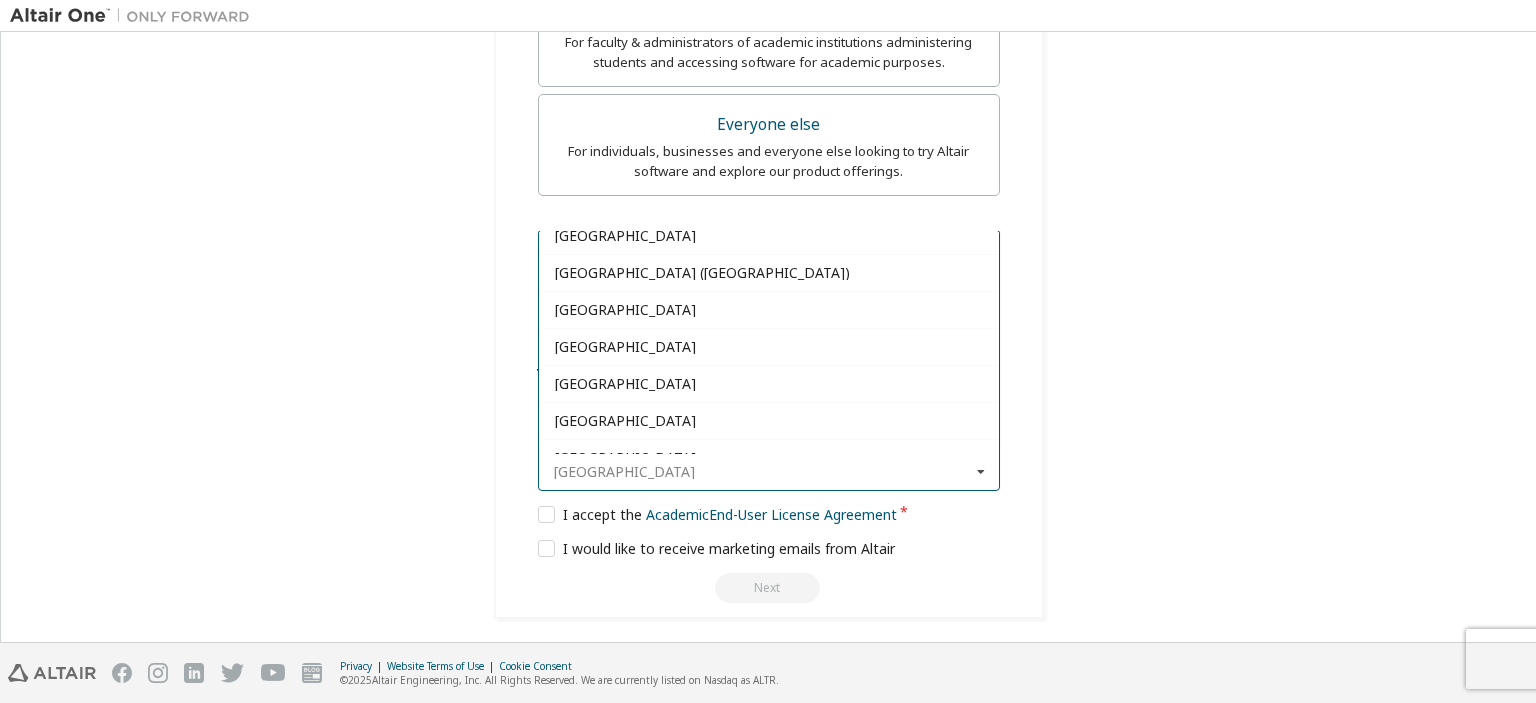 scroll, scrollTop: 3800, scrollLeft: 0, axis: vertical 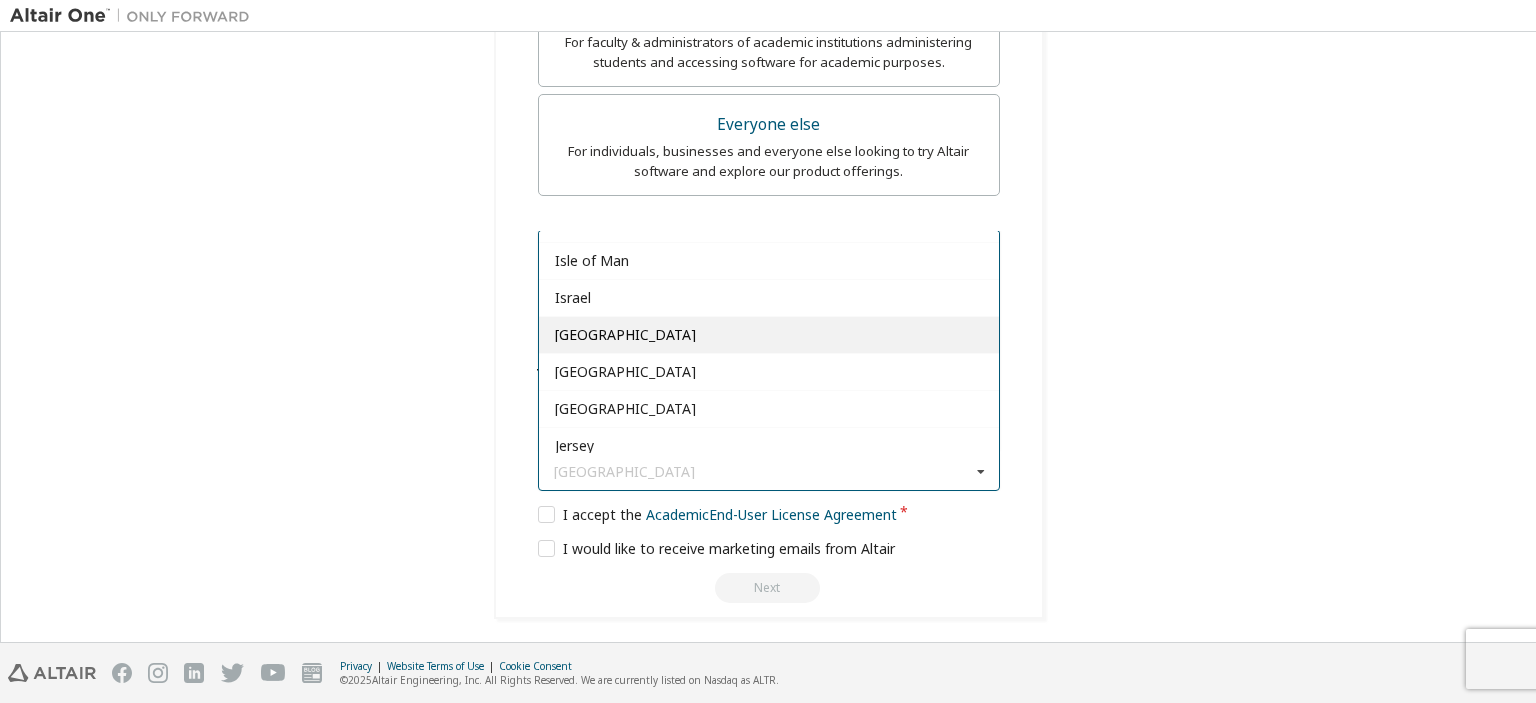 click on "[GEOGRAPHIC_DATA]" at bounding box center (769, 335) 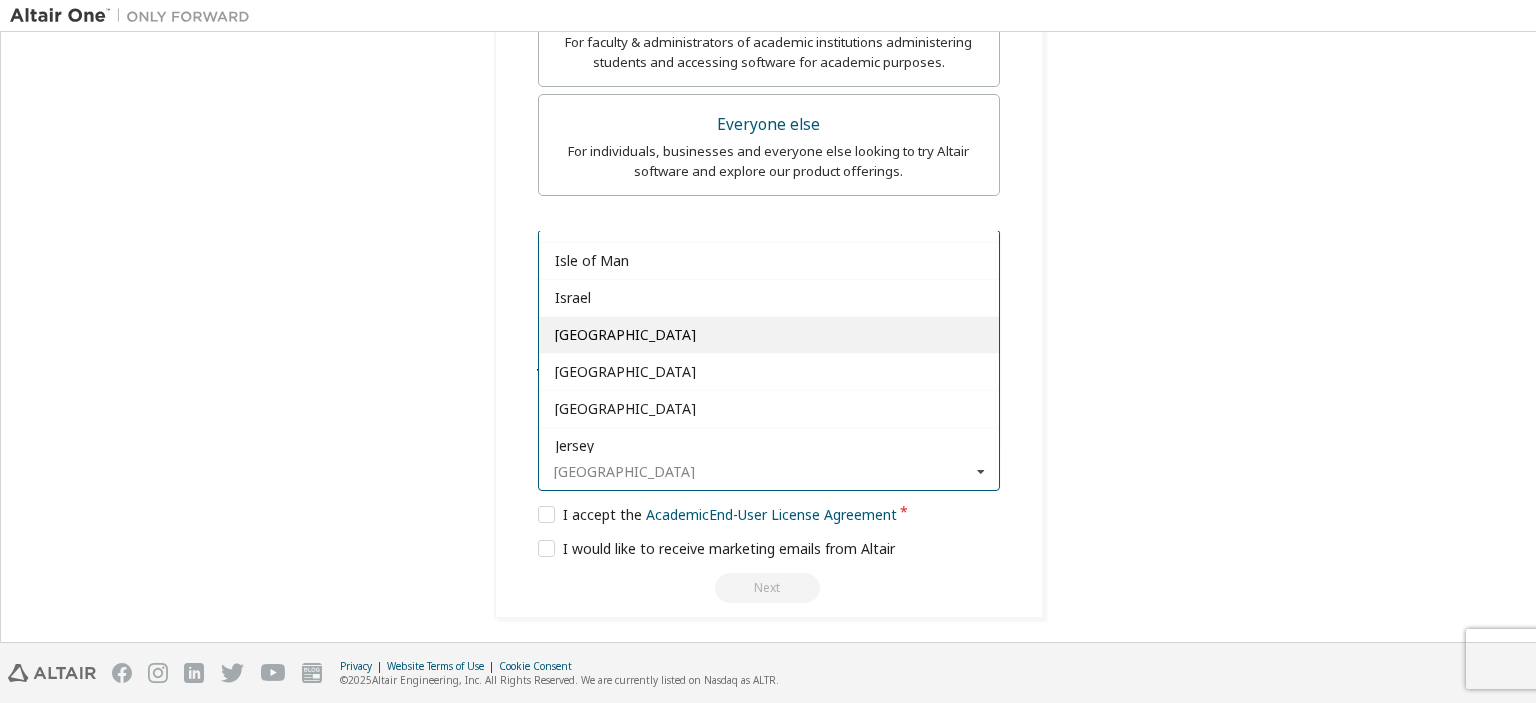 type on "***" 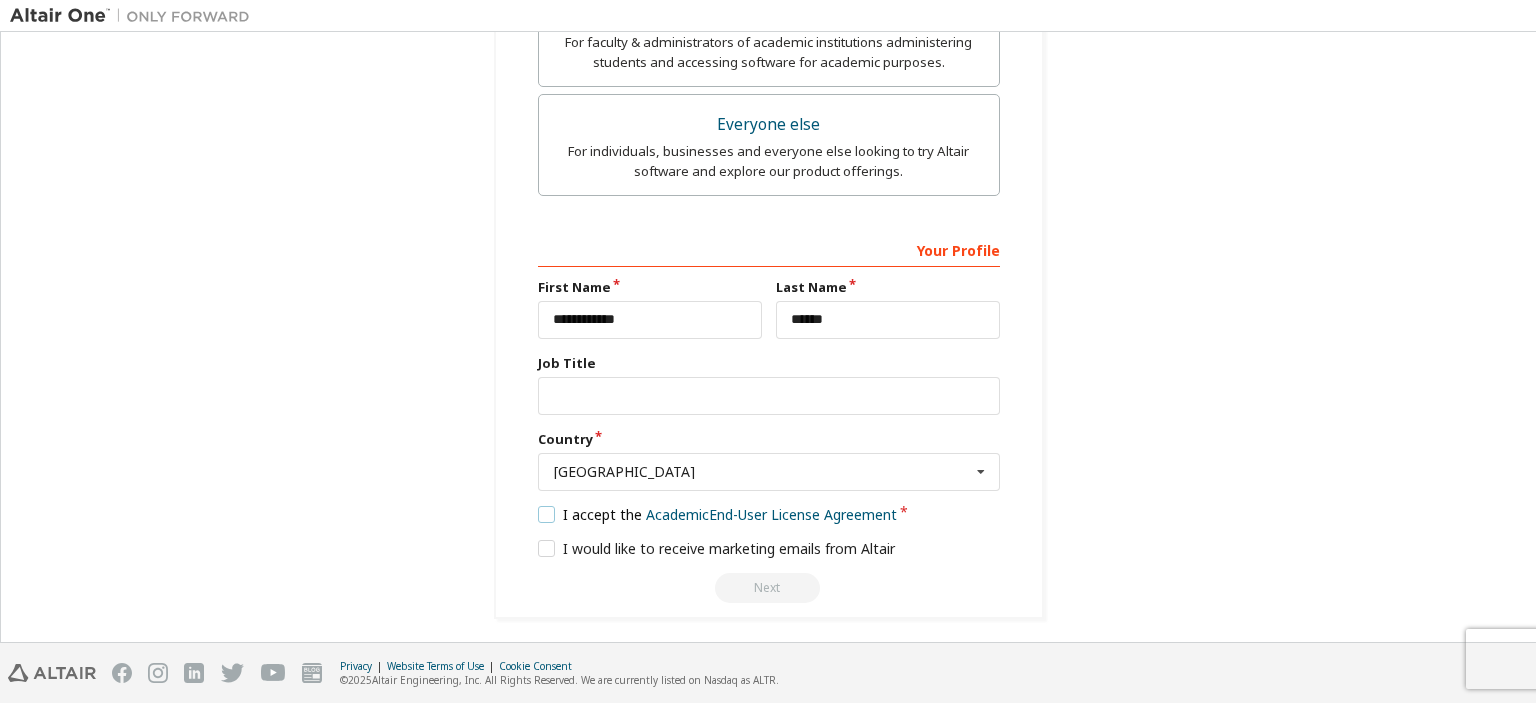 click on "I accept the   Academic   End-User License Agreement" at bounding box center [718, 514] 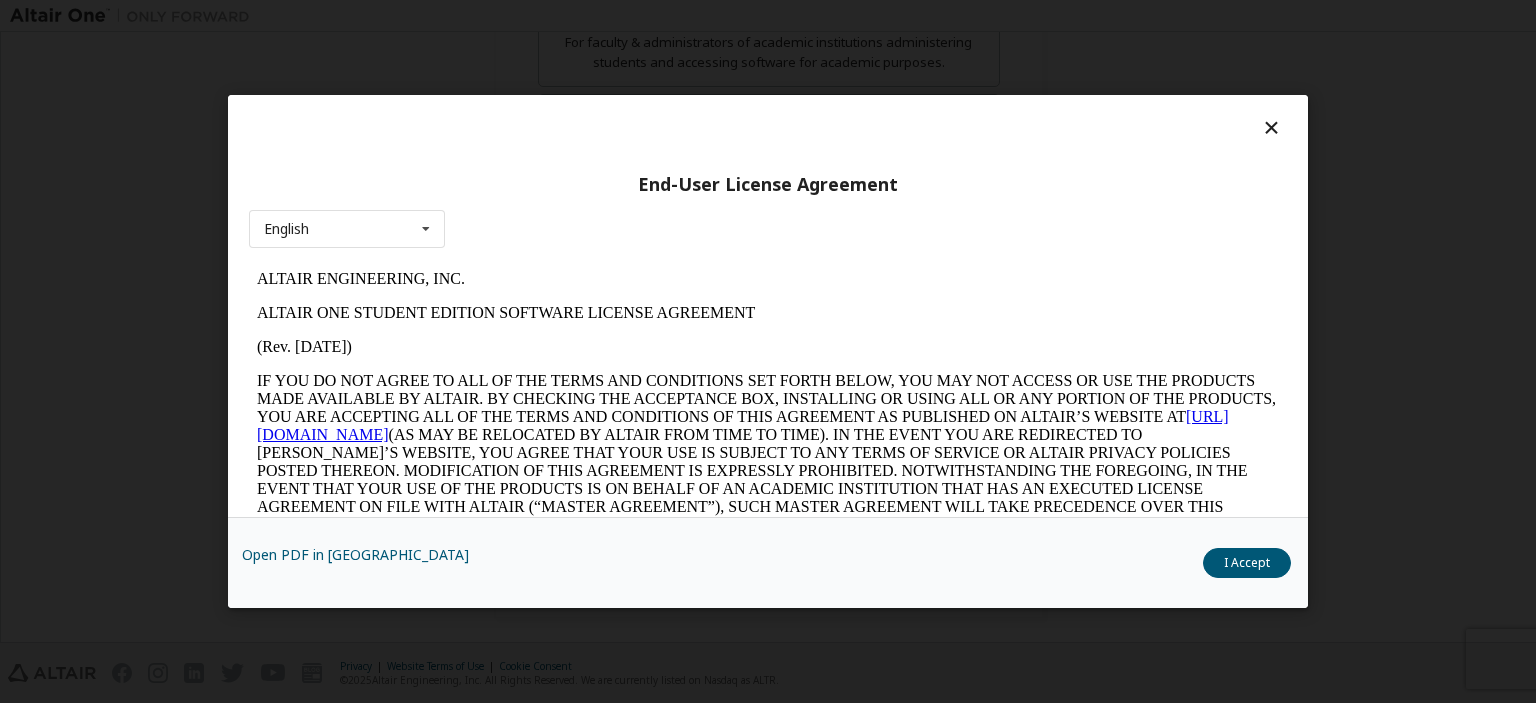 scroll, scrollTop: 0, scrollLeft: 0, axis: both 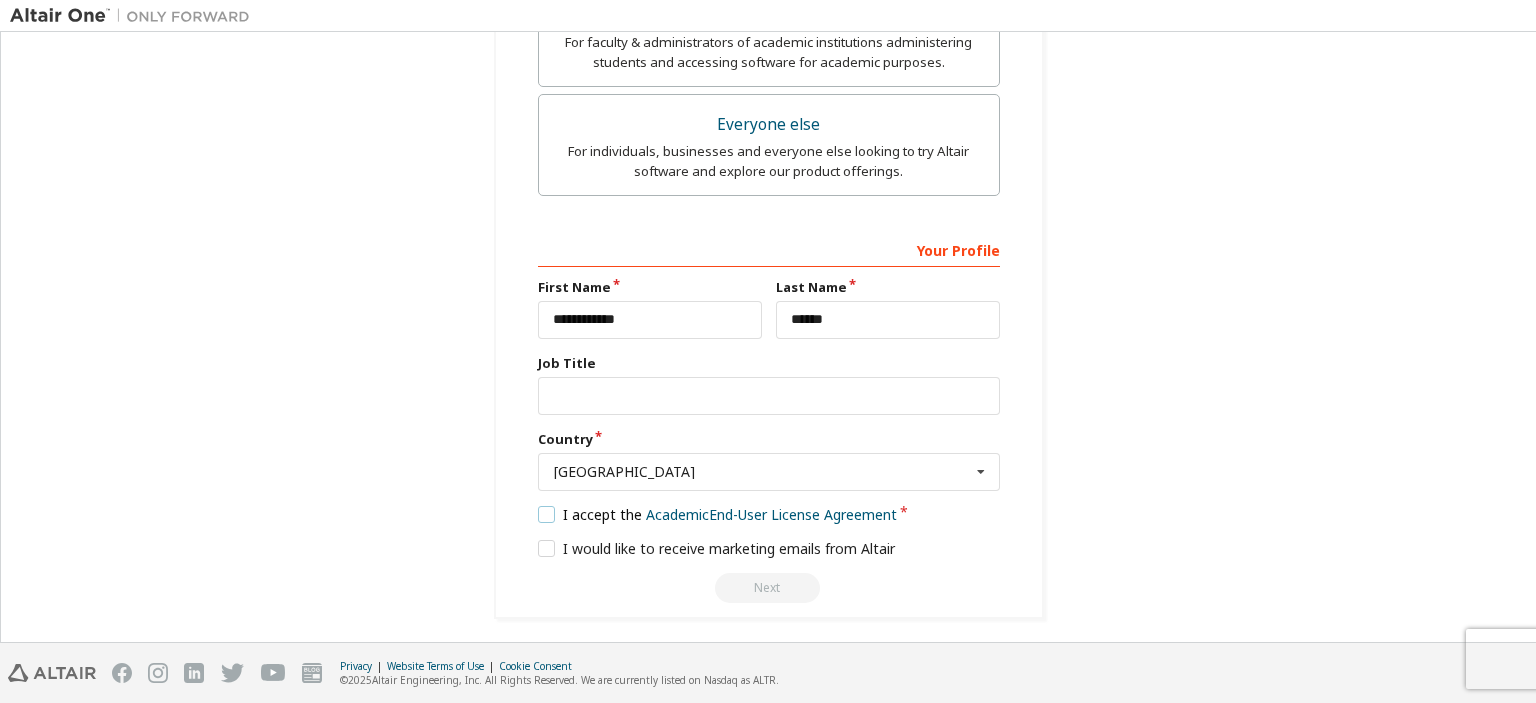 click on "I accept the   Academic   End-User License Agreement" at bounding box center (718, 514) 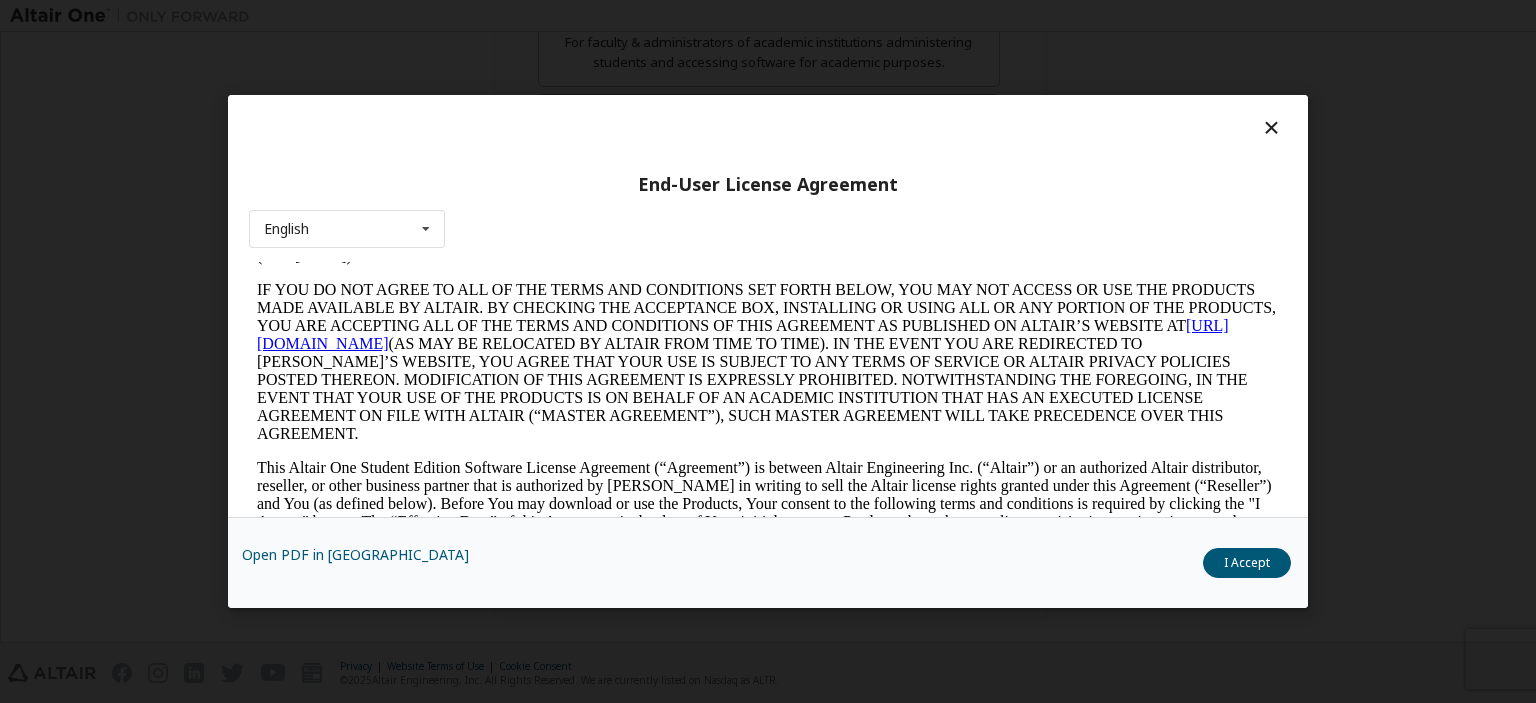 scroll, scrollTop: 200, scrollLeft: 0, axis: vertical 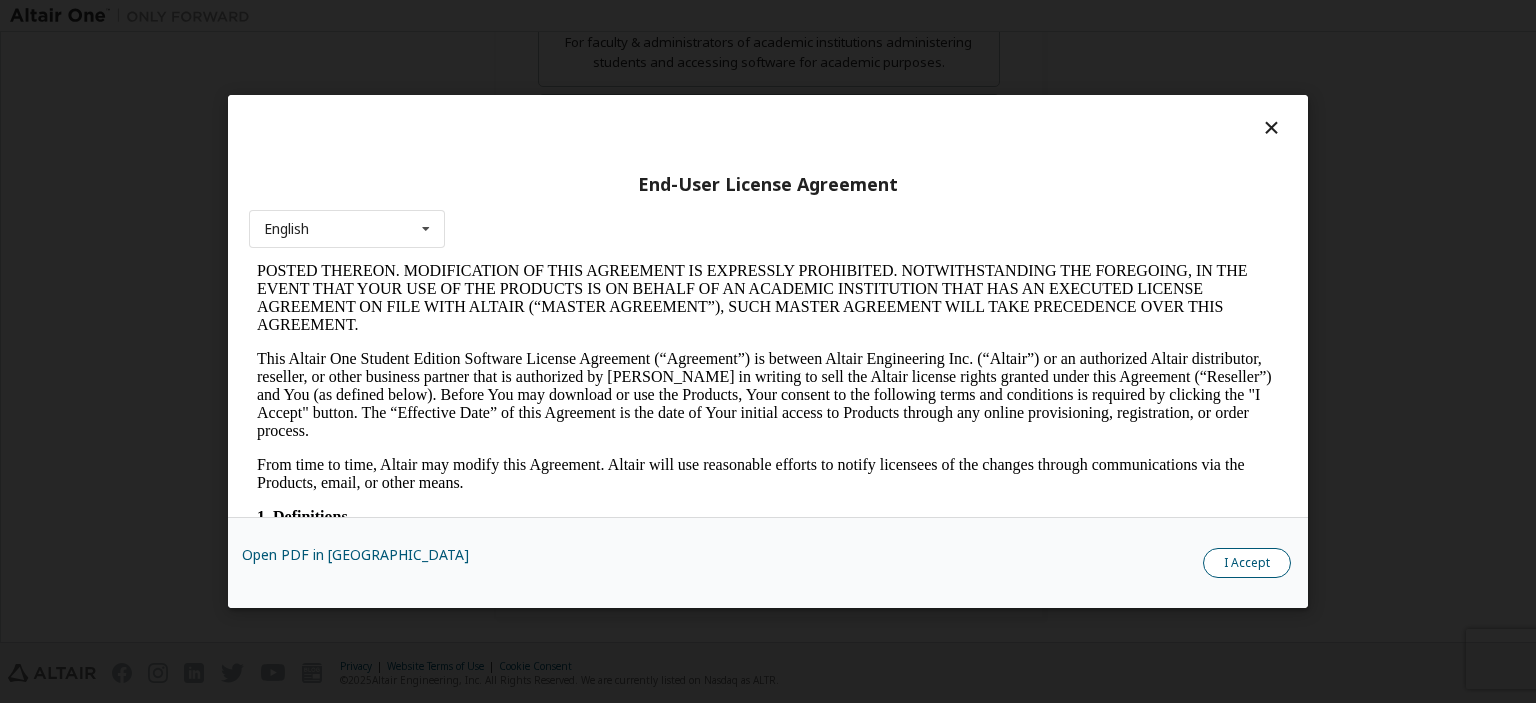 click on "I Accept" at bounding box center (1247, 563) 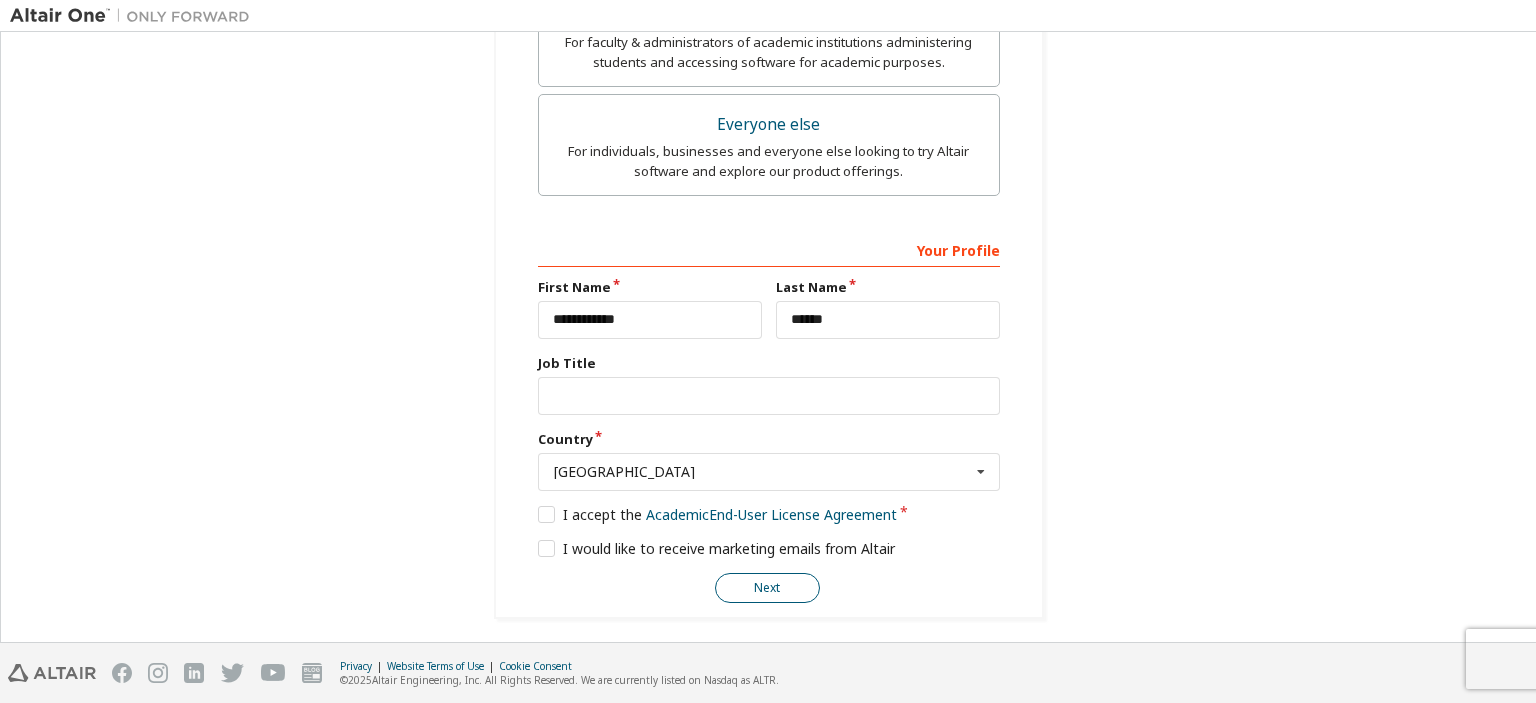 click on "Next" at bounding box center [767, 588] 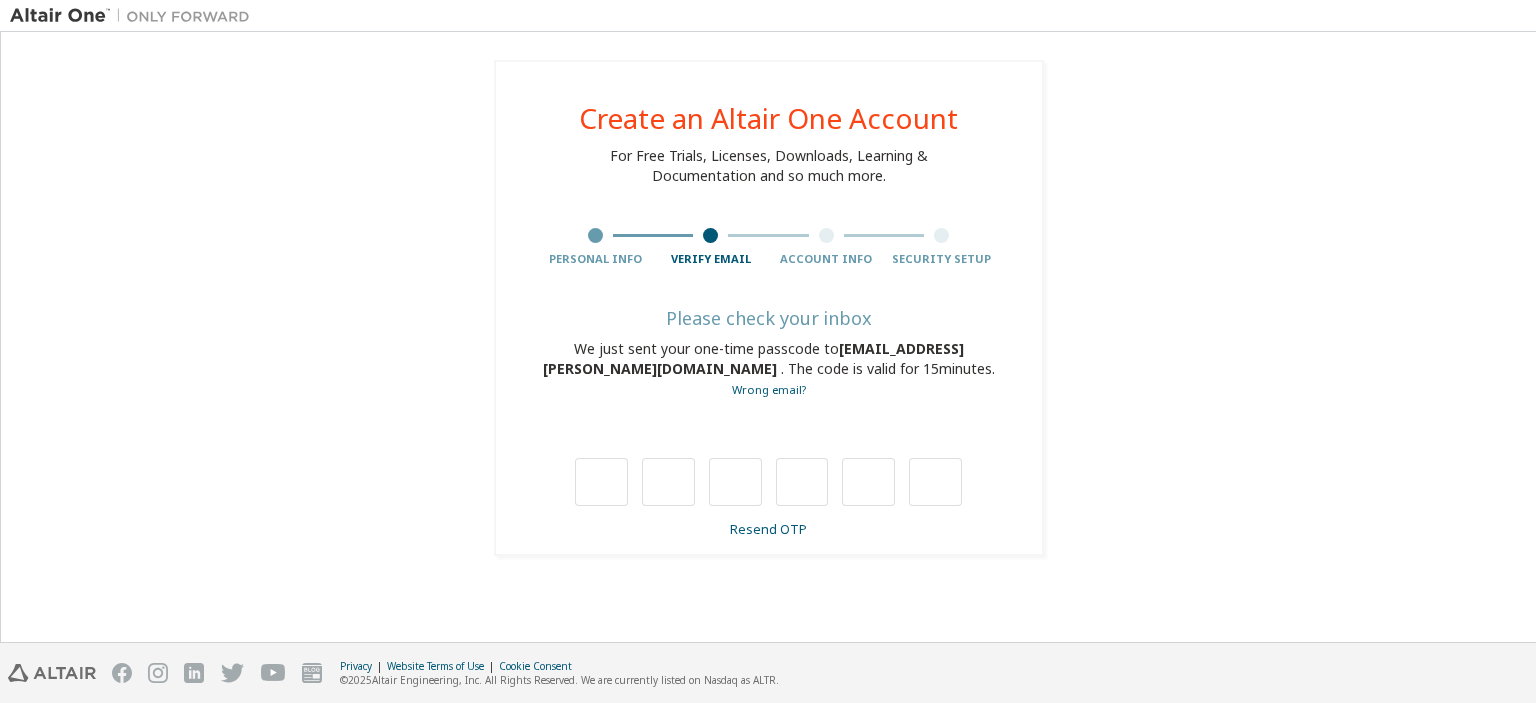scroll, scrollTop: 0, scrollLeft: 0, axis: both 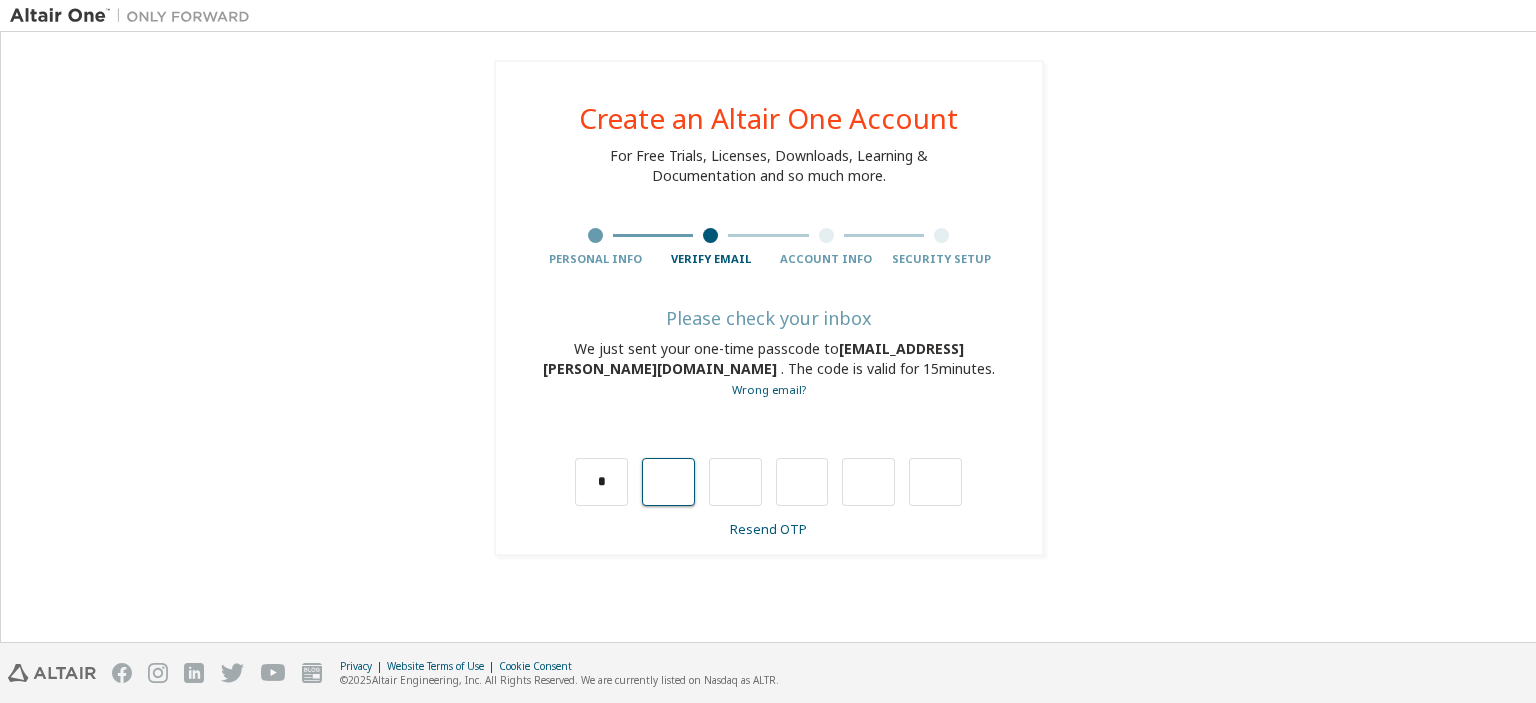 type on "*" 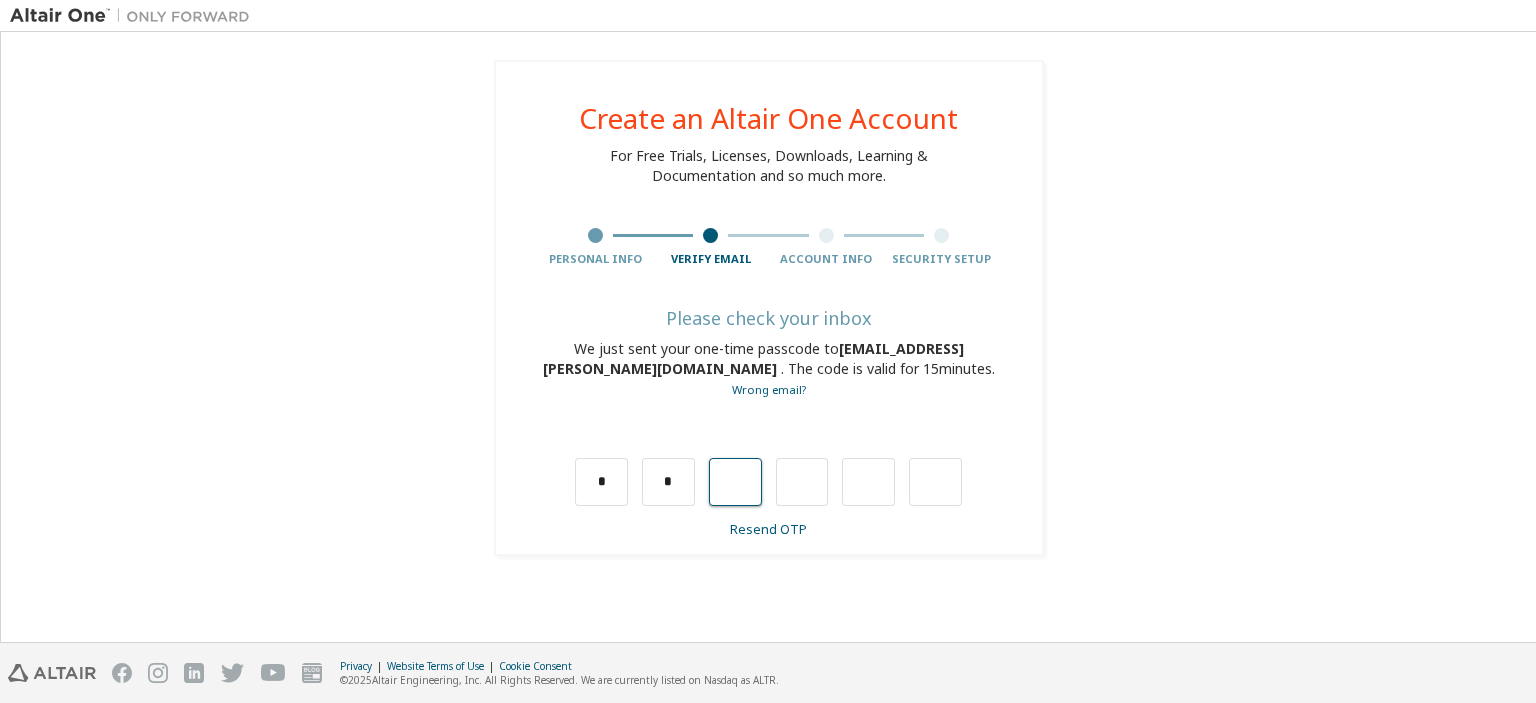 type on "*" 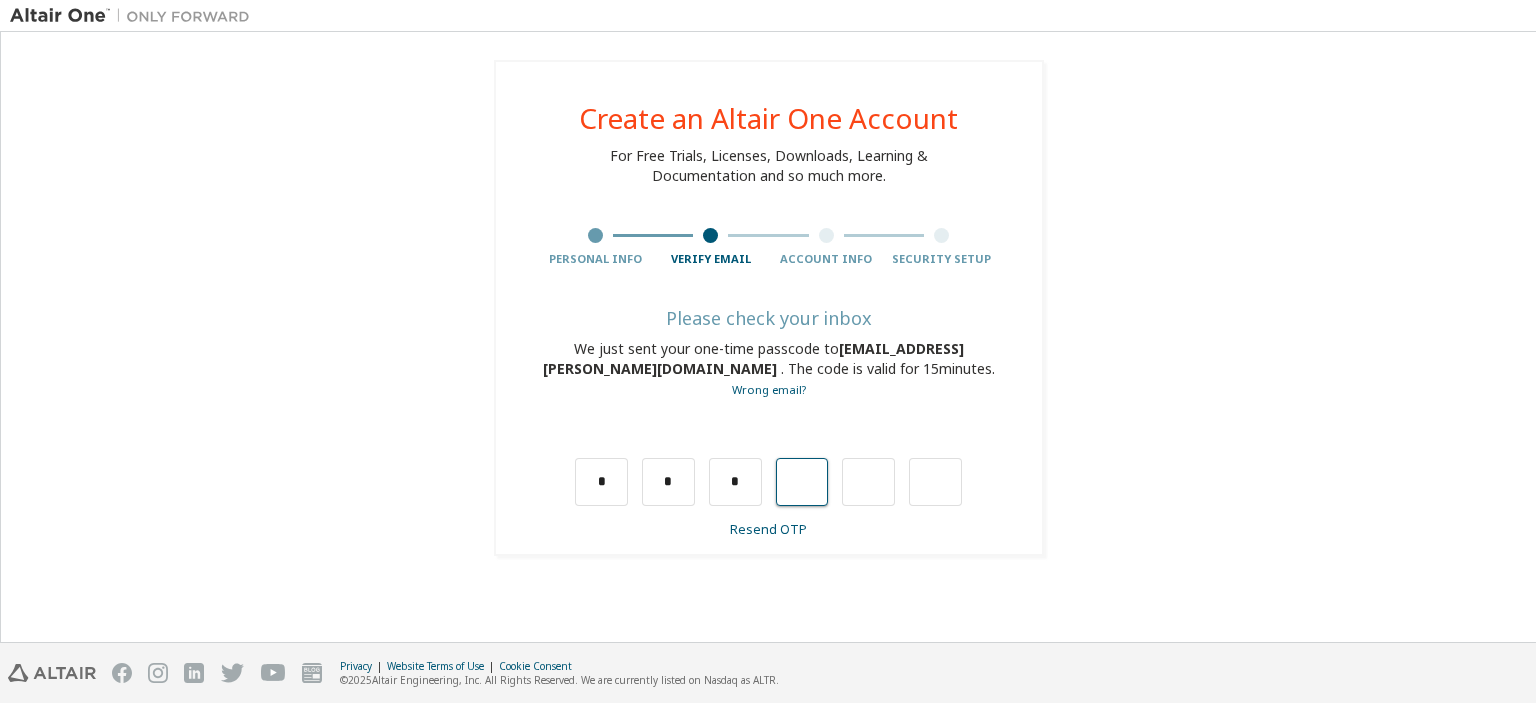 type on "*" 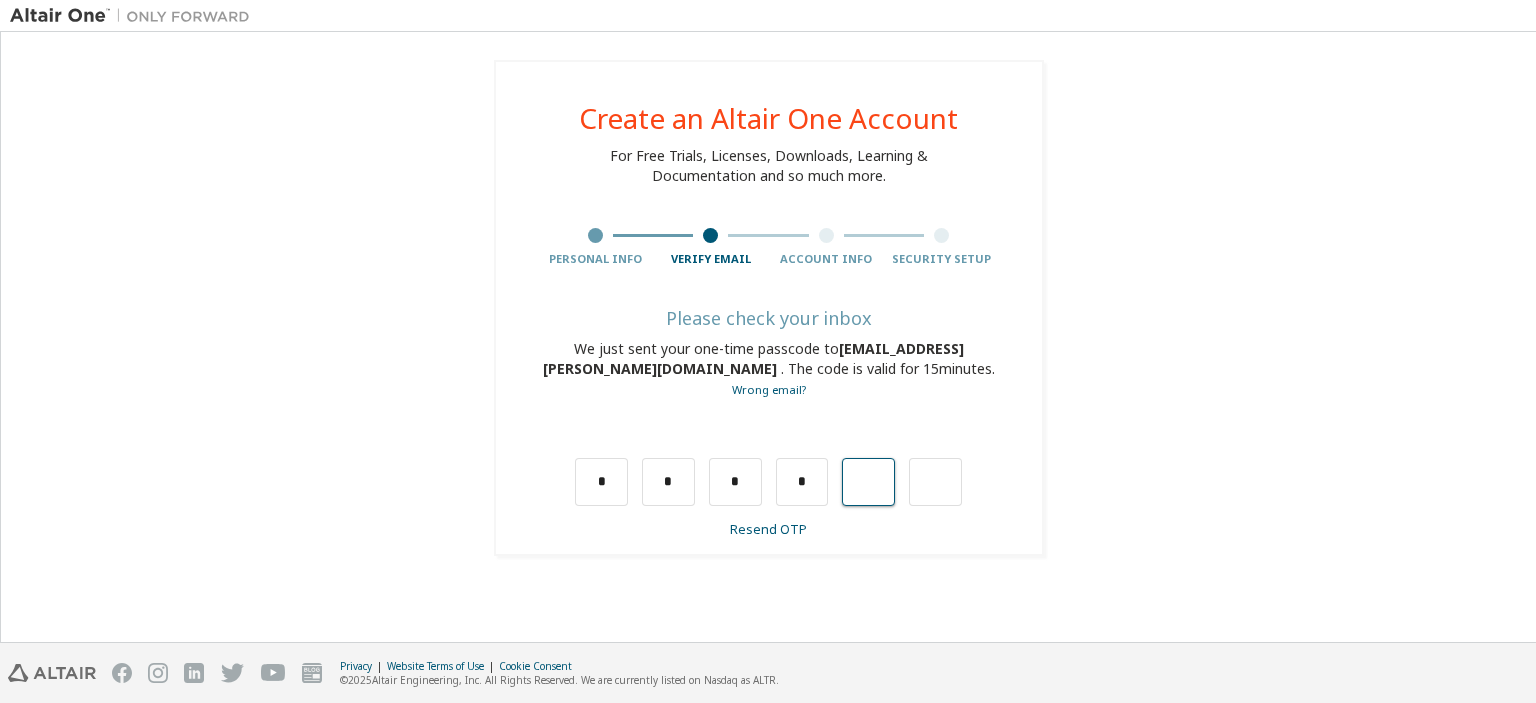 type on "*" 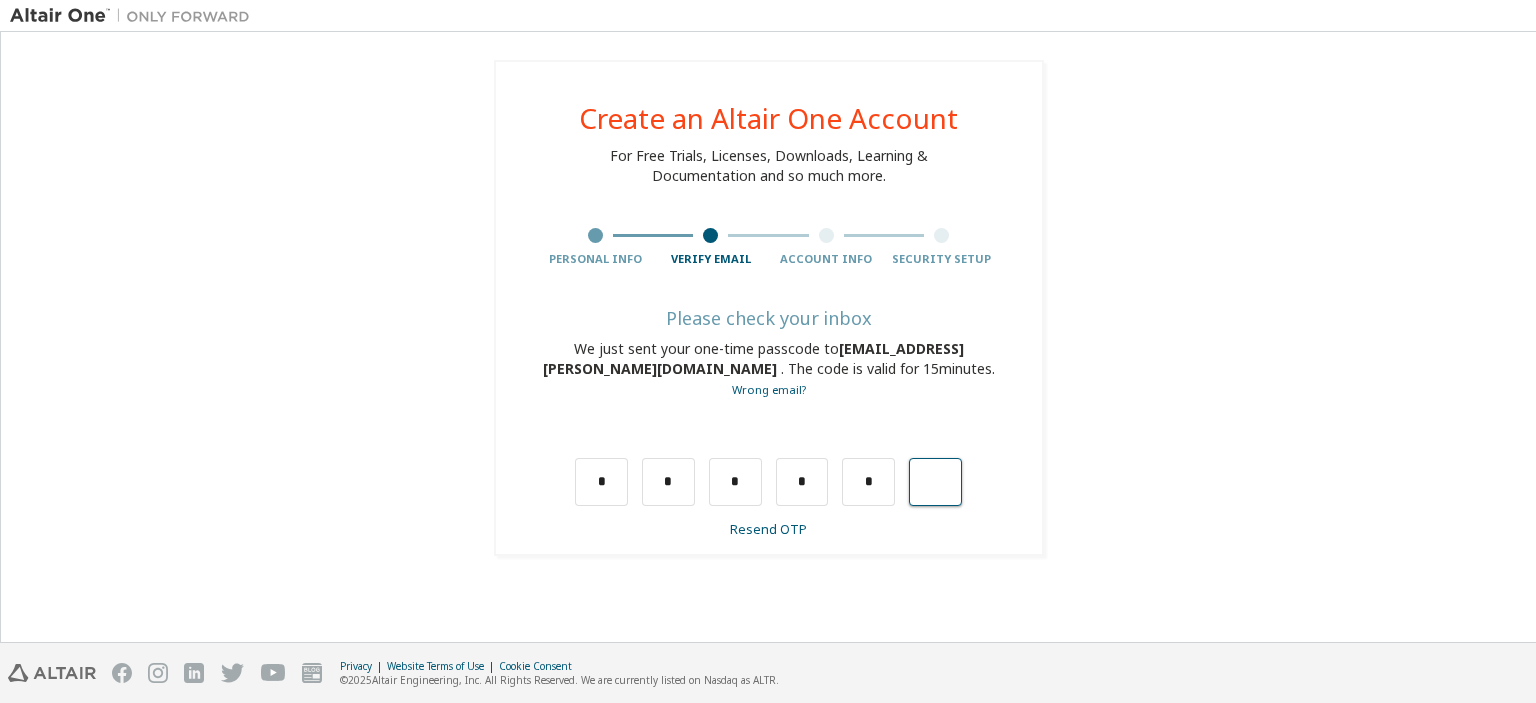 type on "*" 